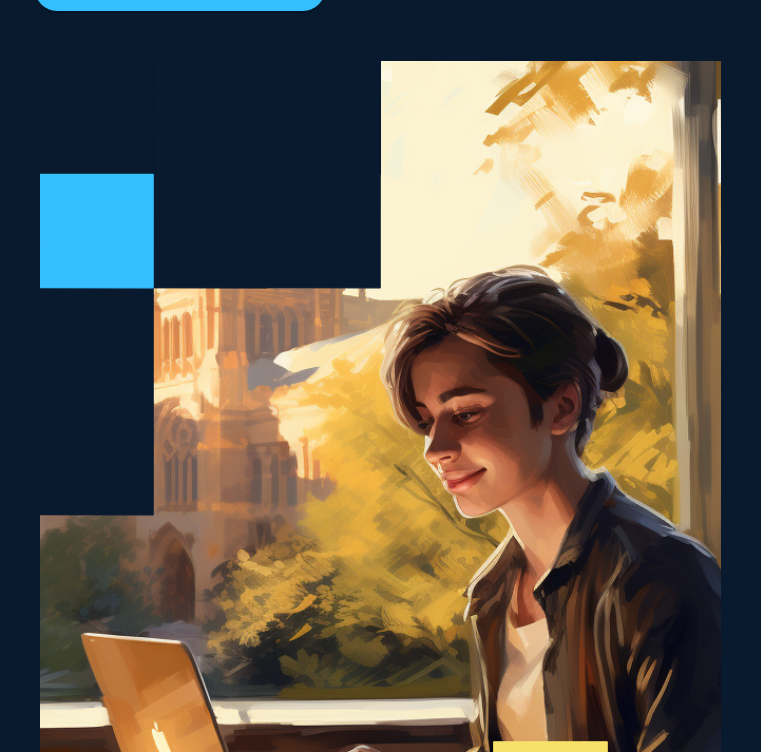 scroll, scrollTop: 0, scrollLeft: 0, axis: both 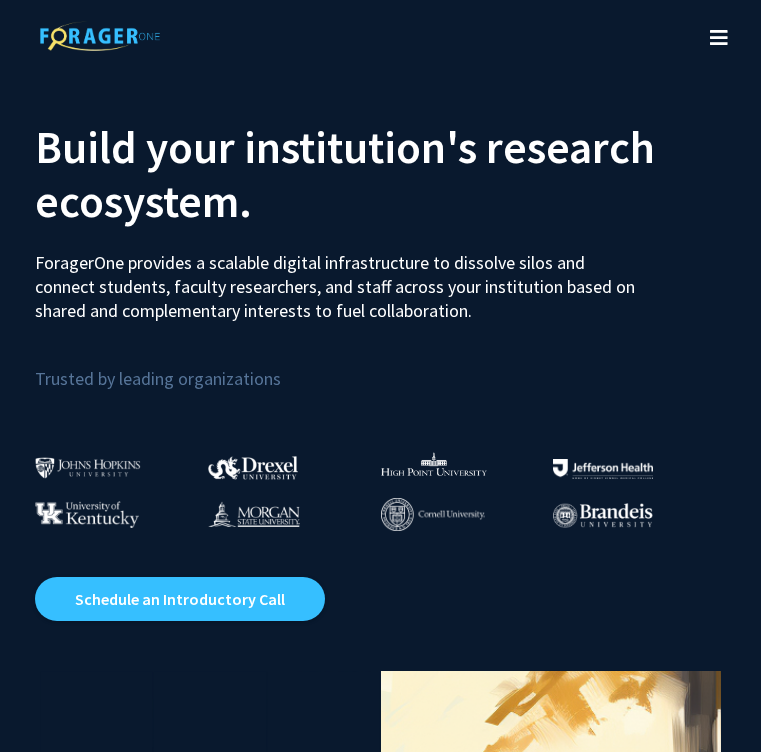 click 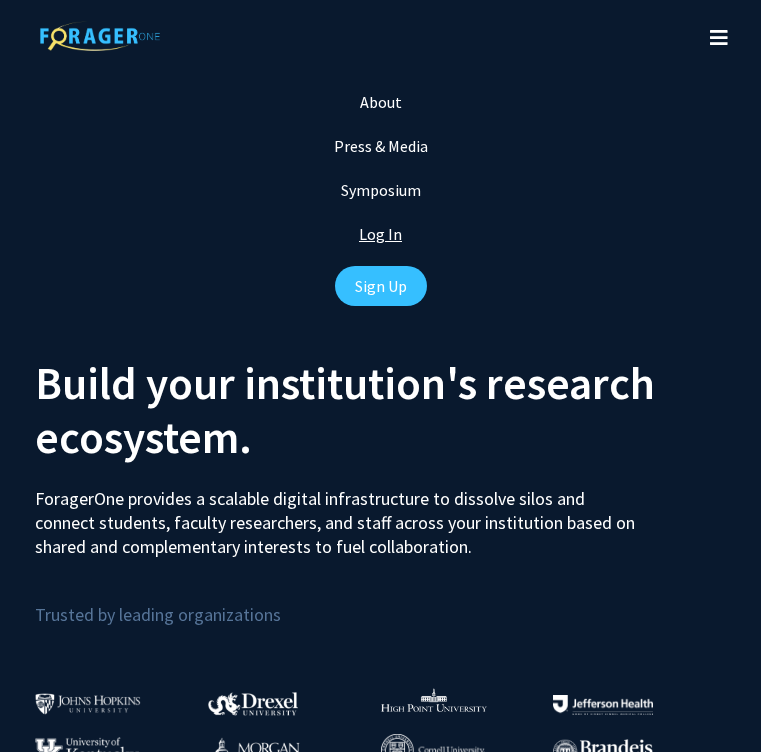 click on "Log In" at bounding box center [380, 234] 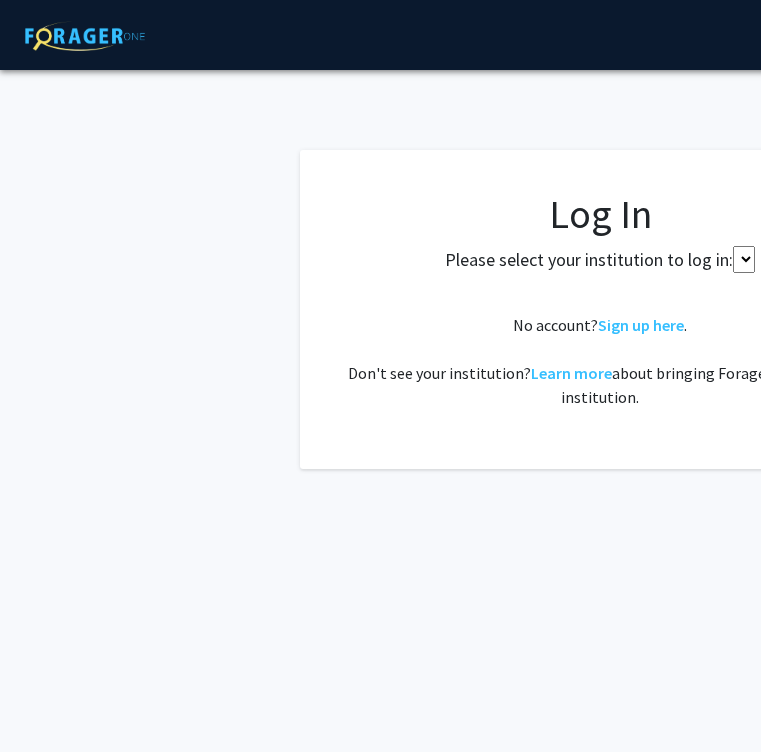 select 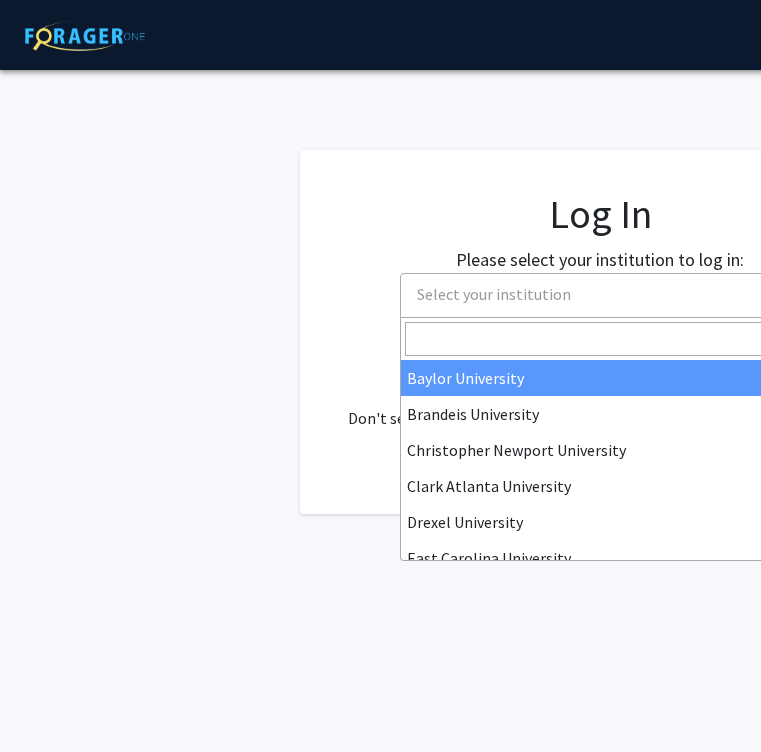 scroll, scrollTop: 0, scrollLeft: 34, axis: horizontal 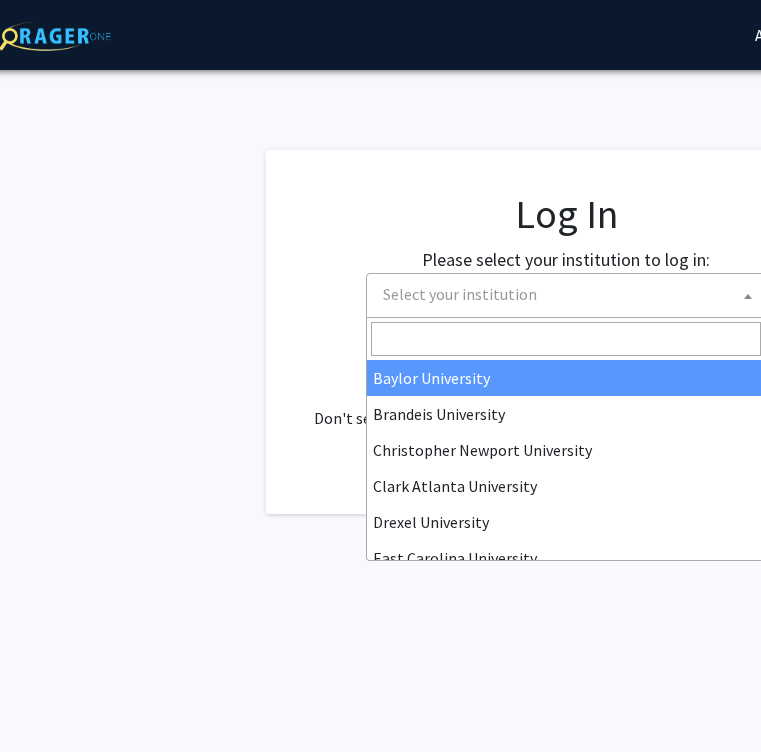 click on "Select your institution" at bounding box center [570, 294] 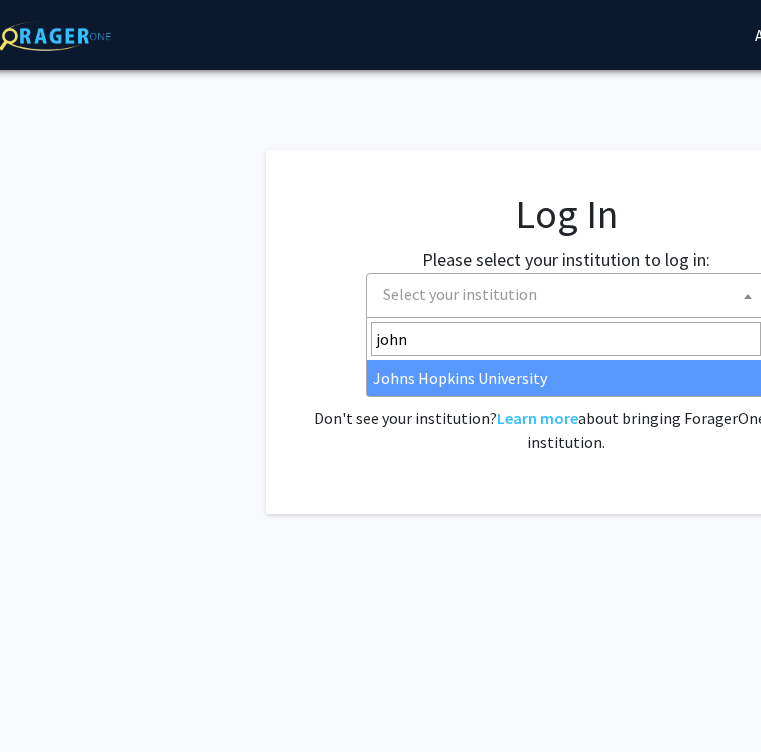 type on "johns" 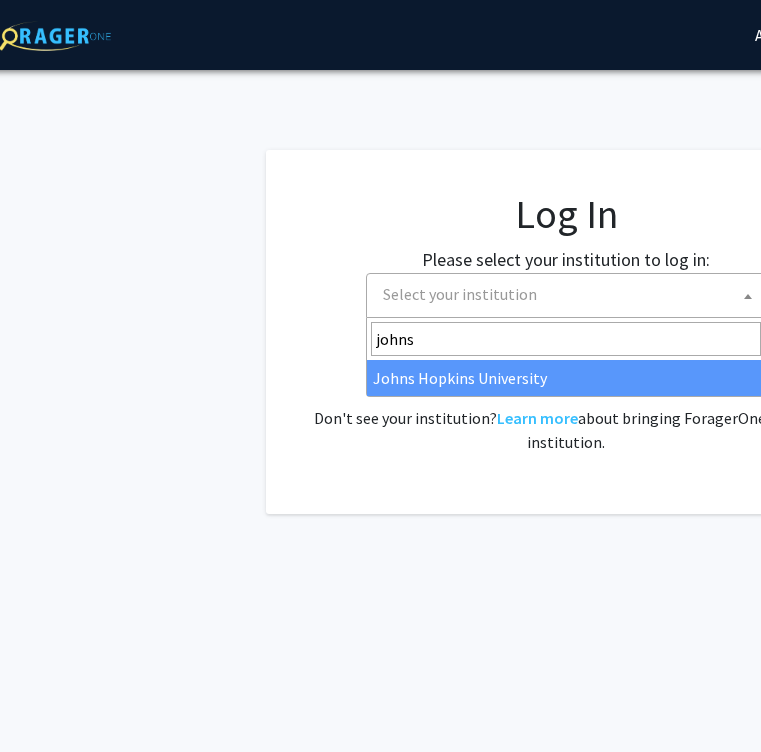 select on "1" 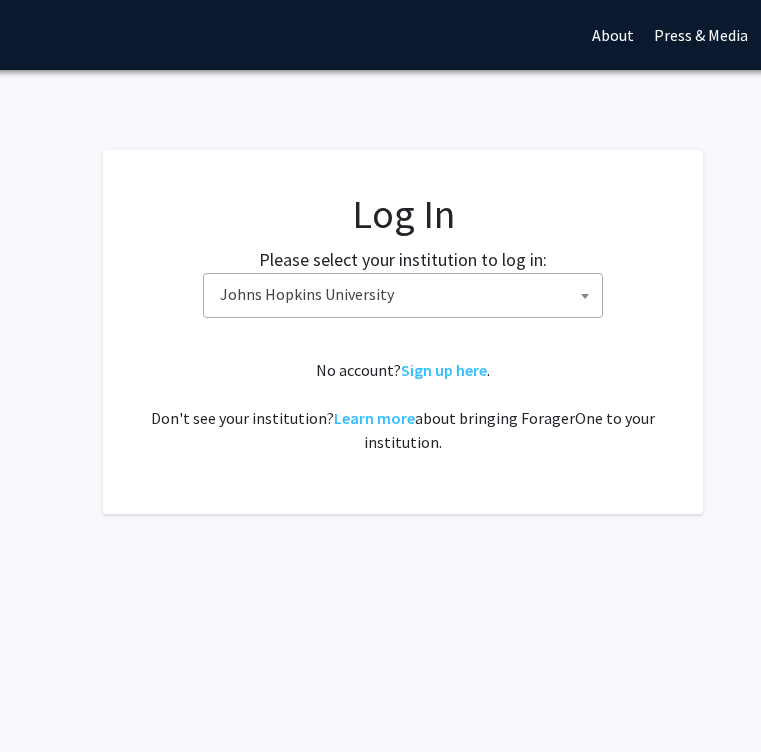 scroll, scrollTop: 0, scrollLeft: 219, axis: horizontal 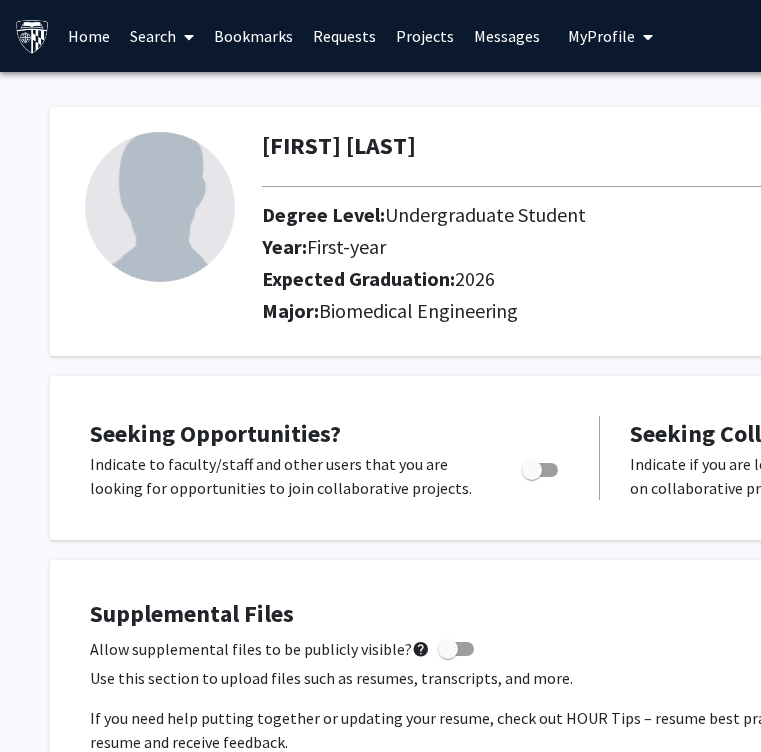 click on "Search" at bounding box center (162, 36) 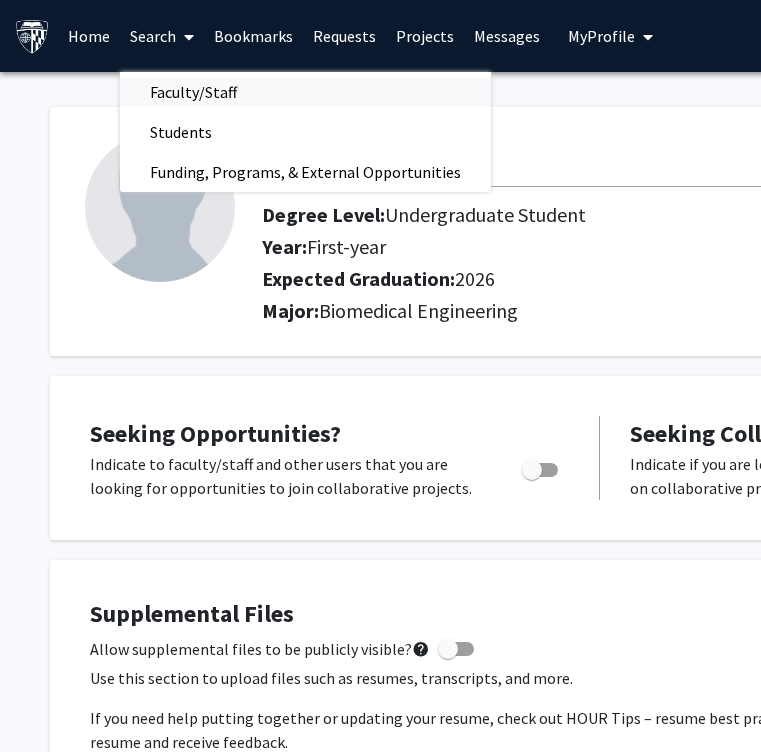 click on "Faculty/Staff" at bounding box center [193, 92] 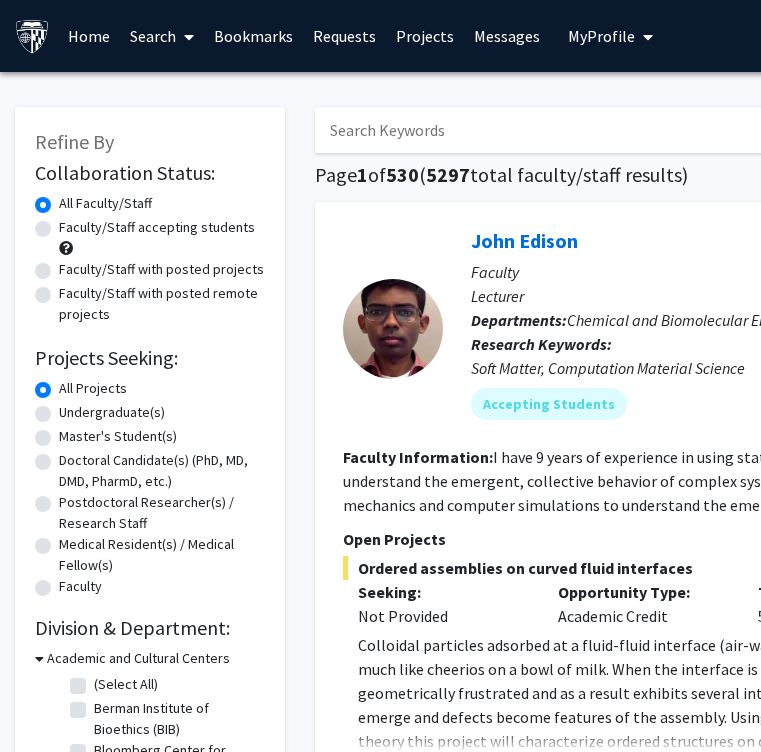 click at bounding box center (707, 130) 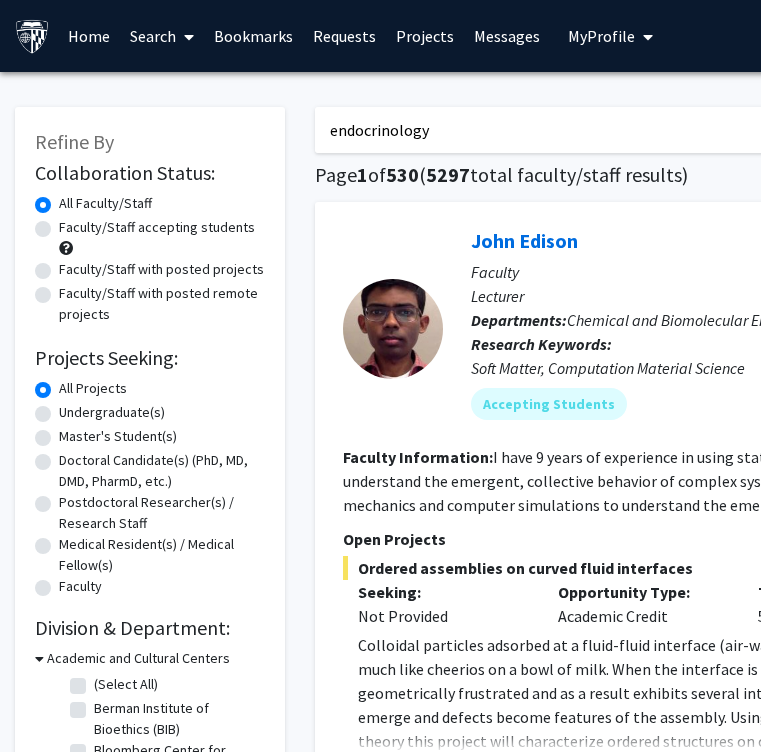 type on "endocrinology" 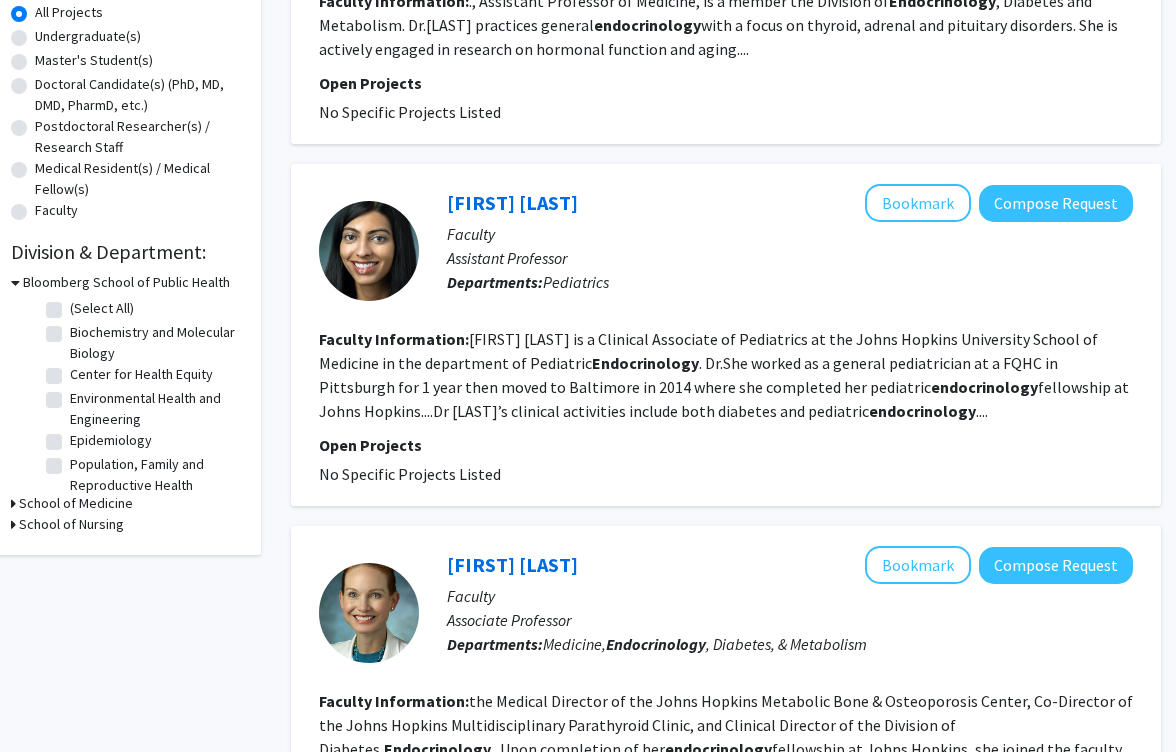 scroll, scrollTop: 0, scrollLeft: 24, axis: horizontal 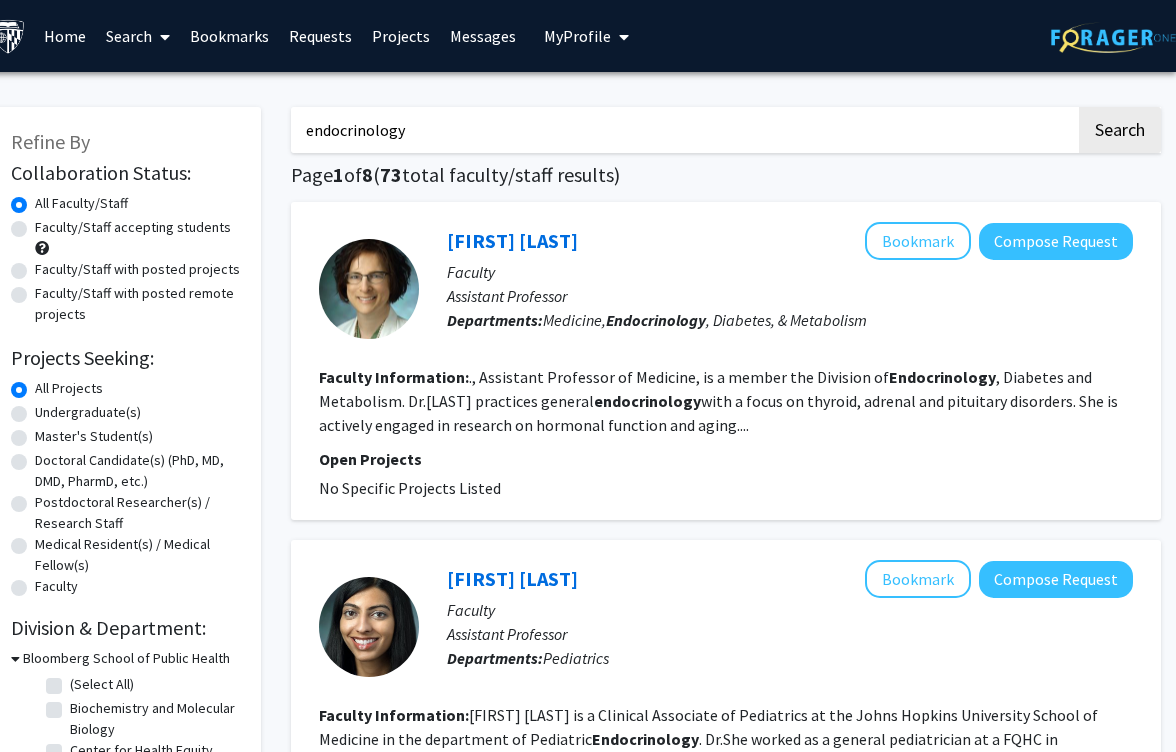 click on "Faculty/Staff with posted projects" 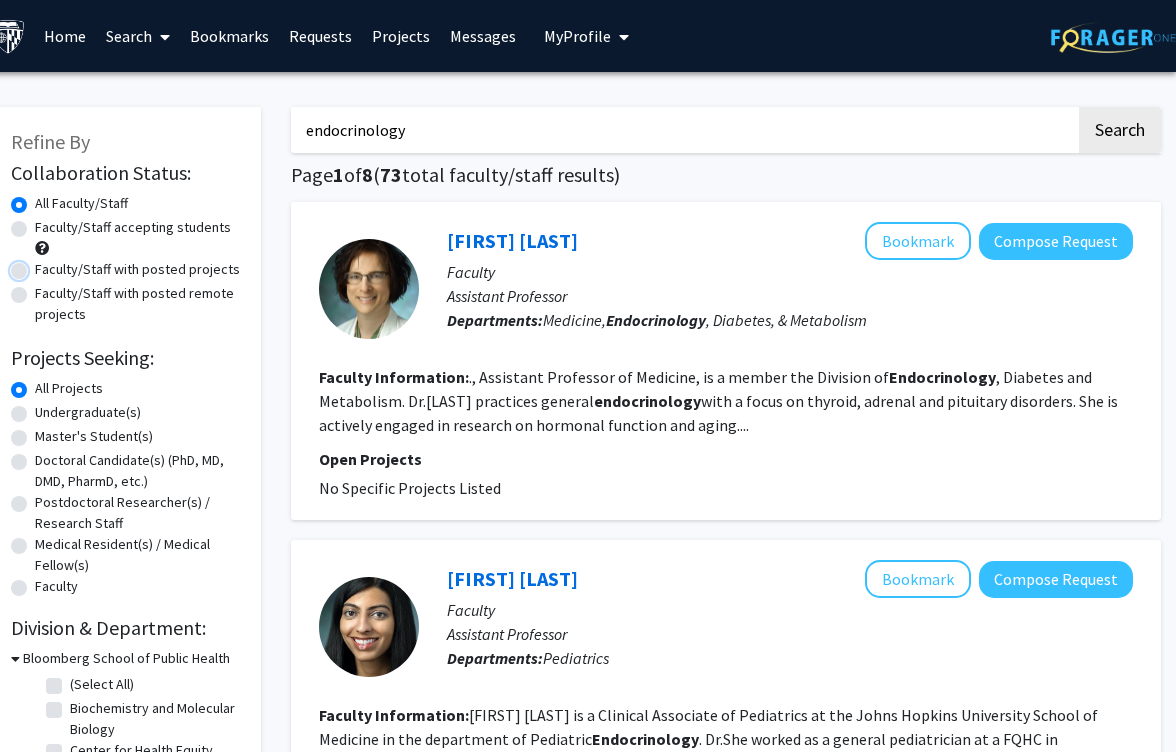 click on "Faculty/Staff with posted projects" at bounding box center [41, 265] 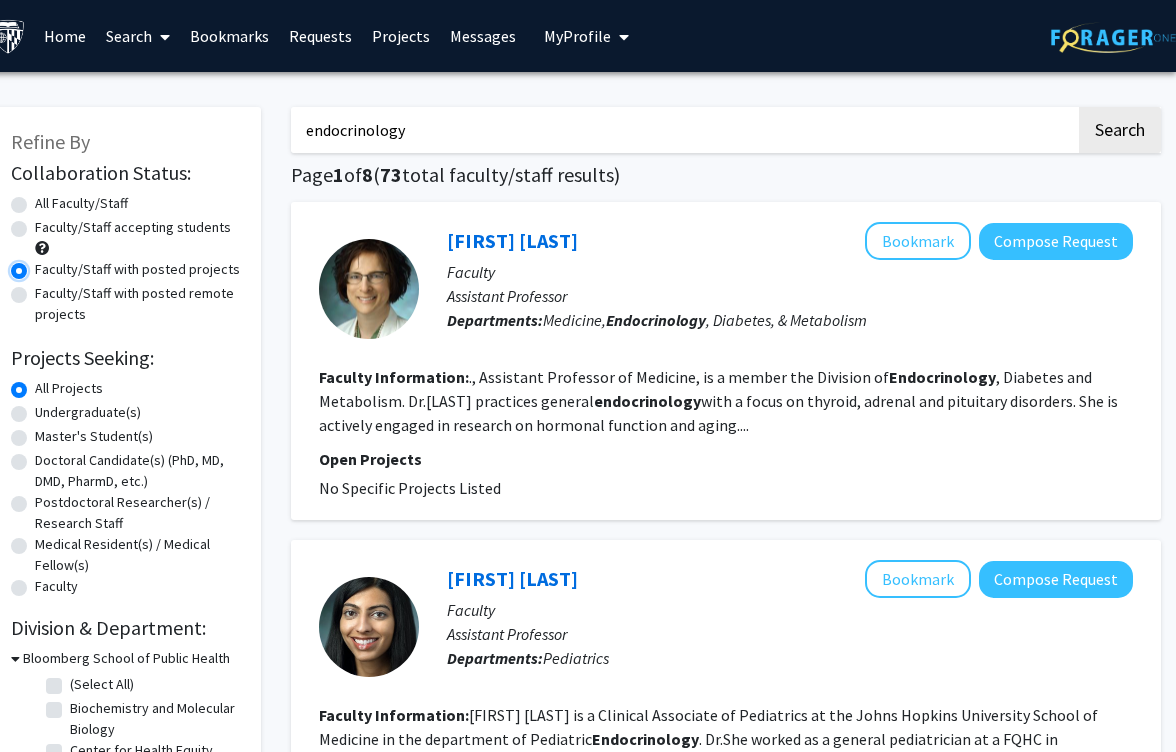 scroll, scrollTop: 0, scrollLeft: 0, axis: both 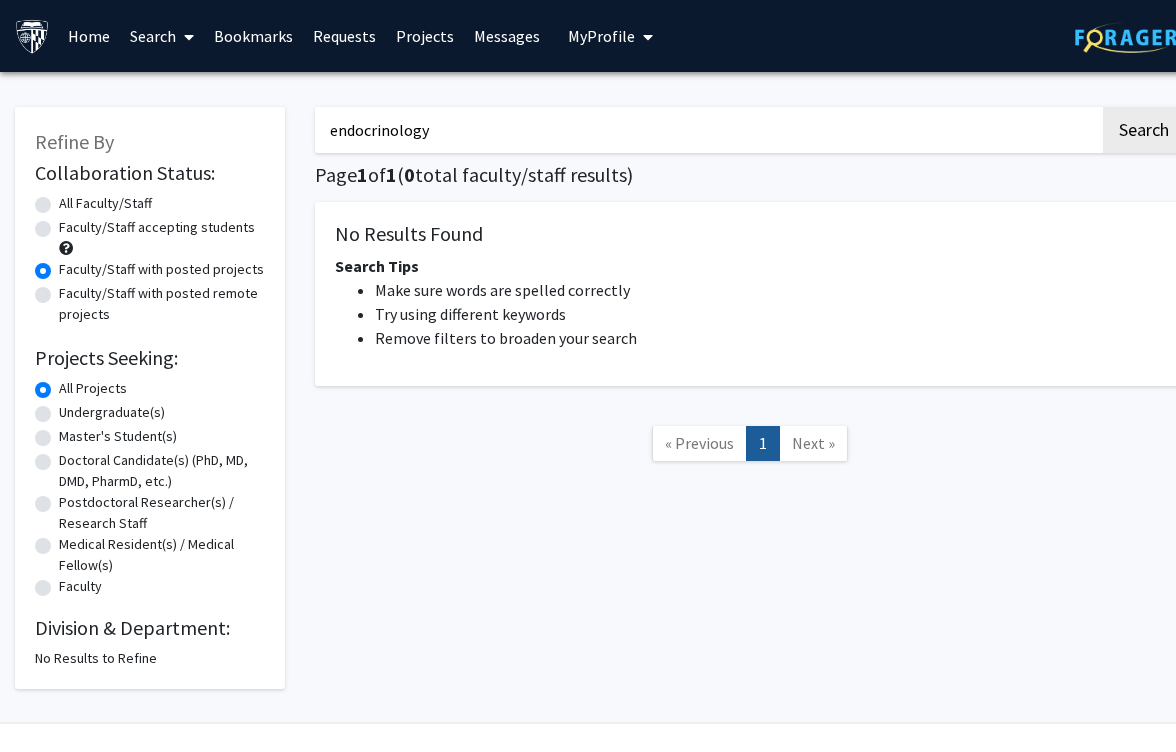click on "All Faculty/Staff" 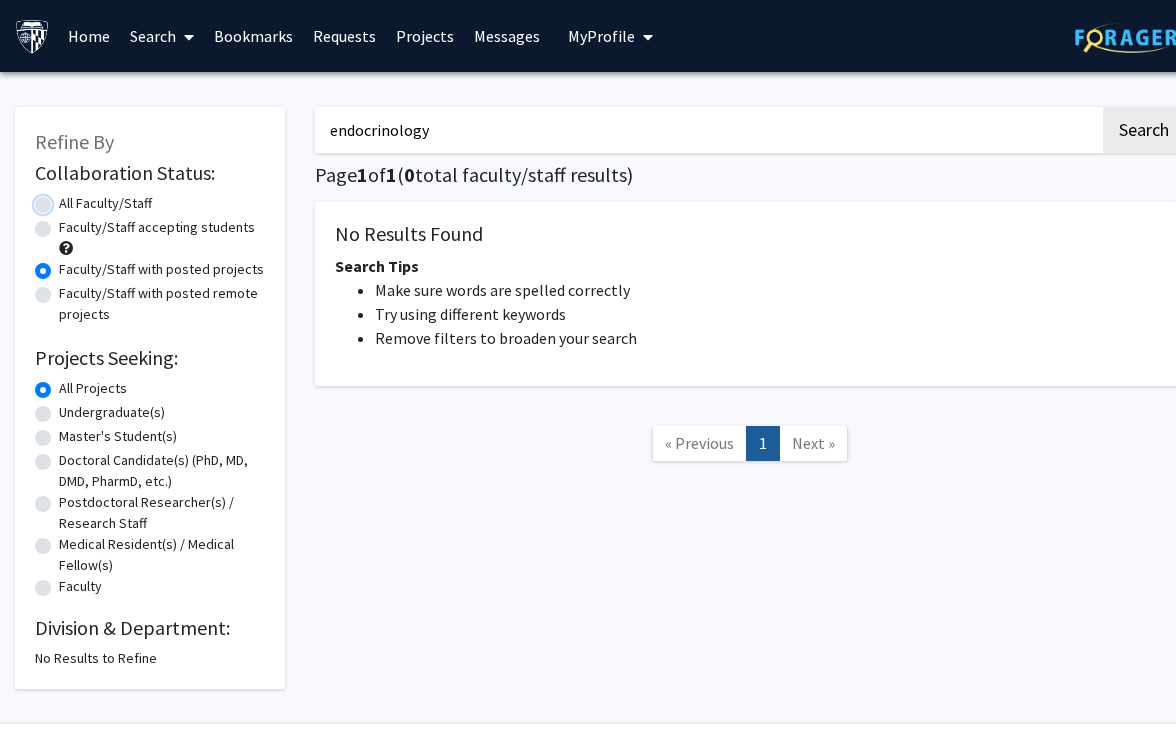 click on "All Faculty/Staff" at bounding box center [65, 199] 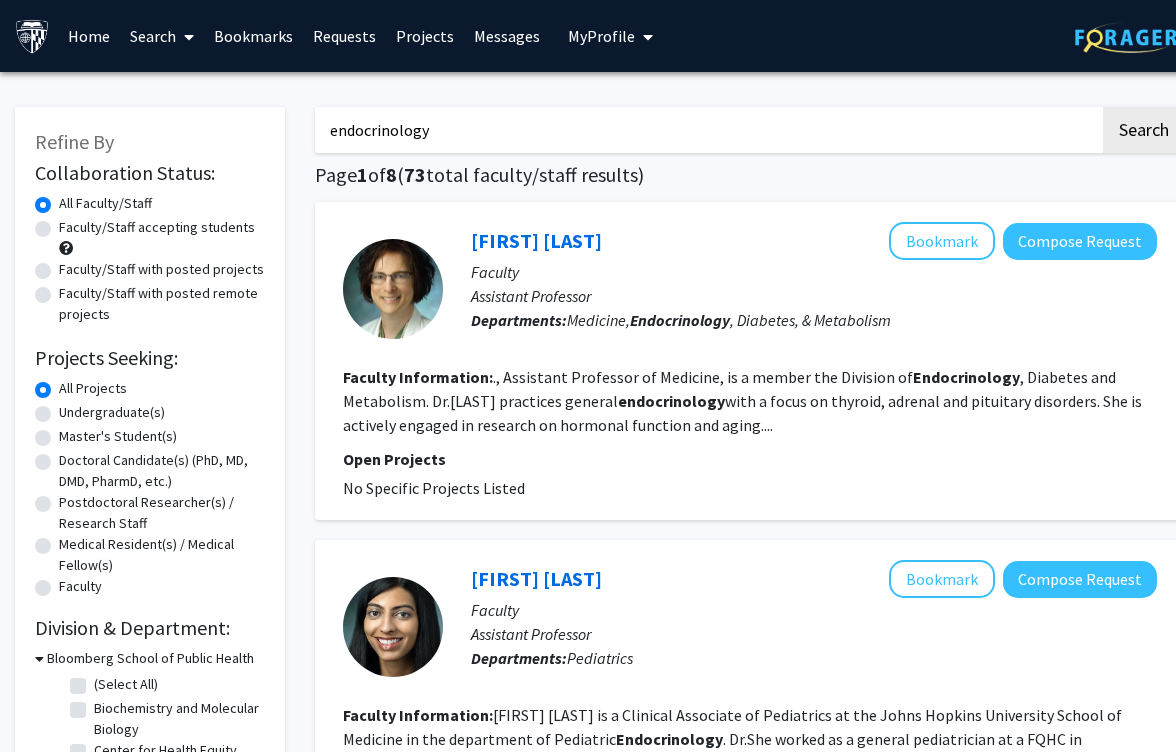click on "Faculty/Staff accepting students" 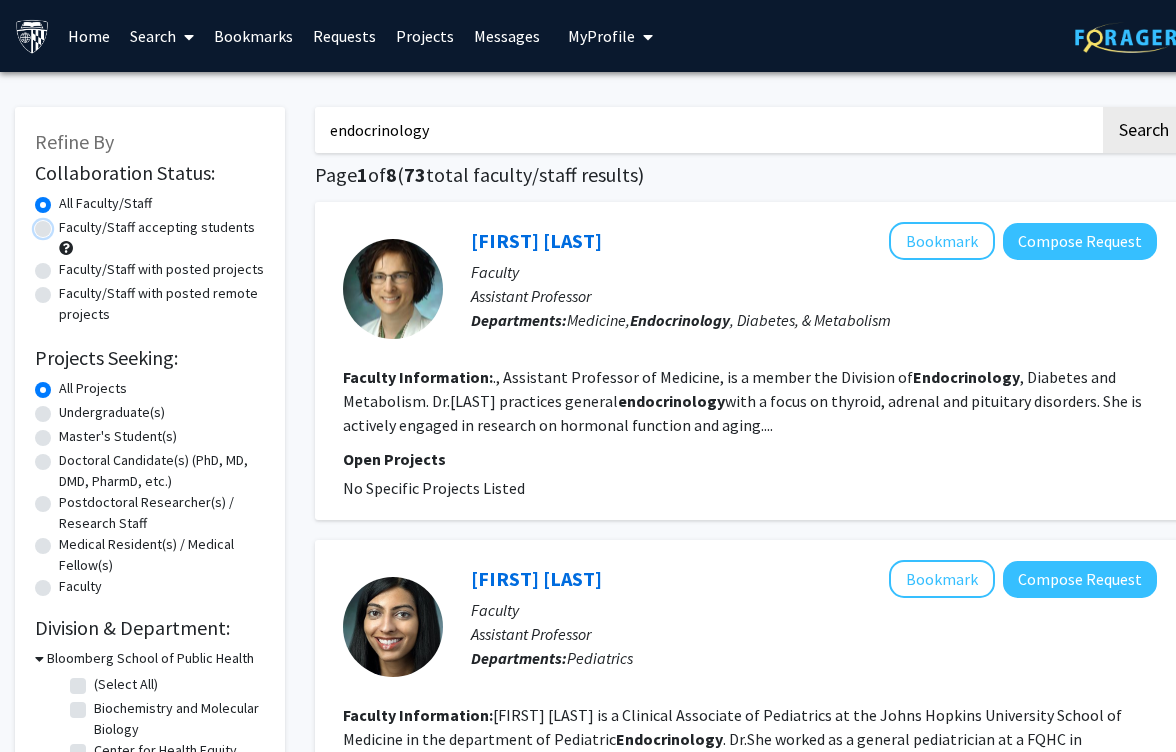 click on "Faculty/Staff accepting students" at bounding box center [65, 223] 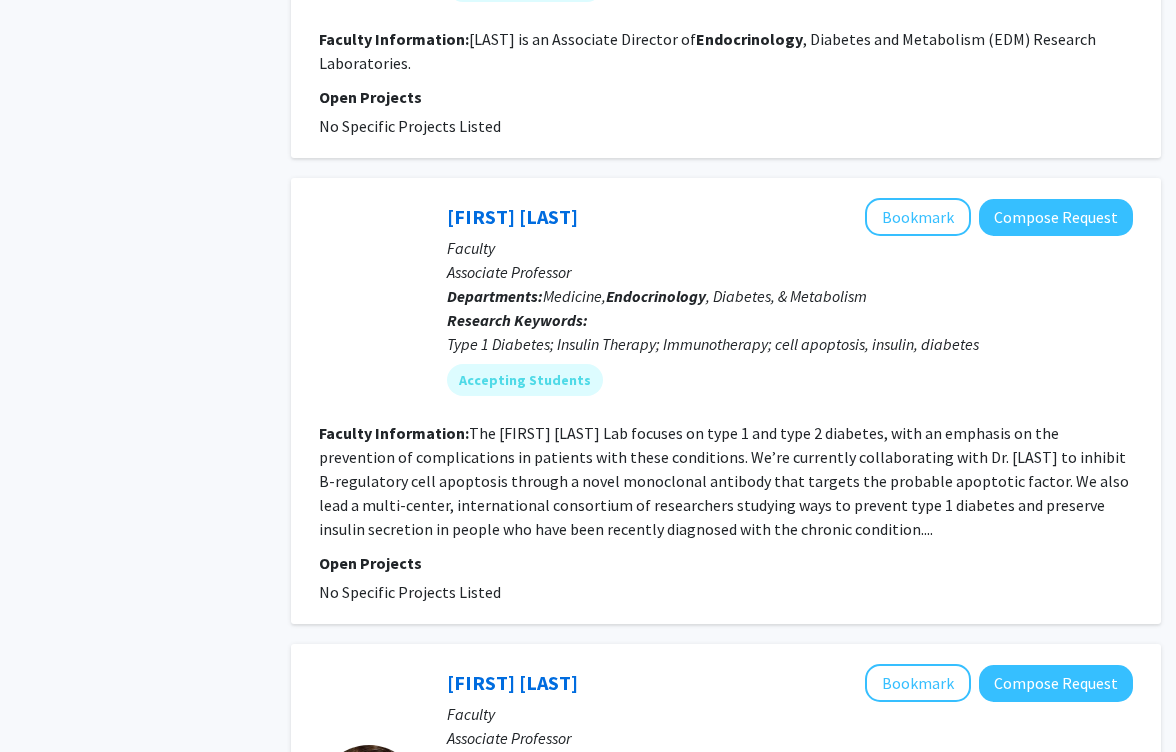 scroll, scrollTop: 2621, scrollLeft: 24, axis: both 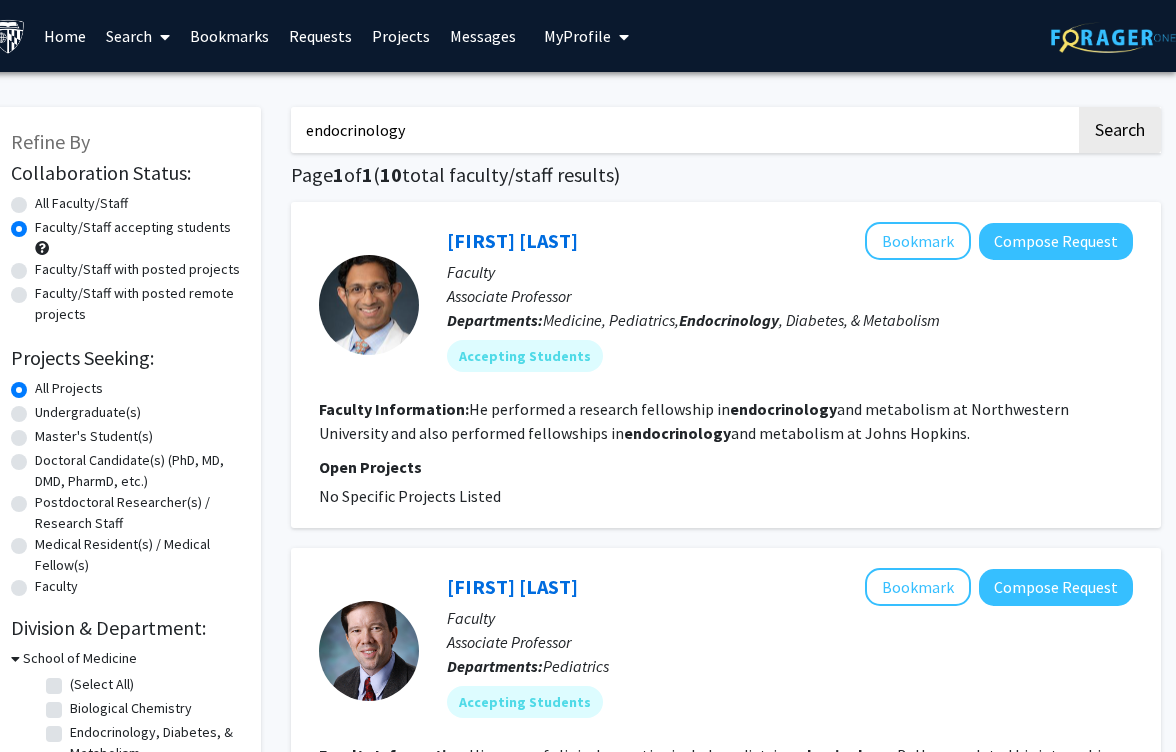 drag, startPoint x: 469, startPoint y: 131, endPoint x: 302, endPoint y: 136, distance: 167.07483 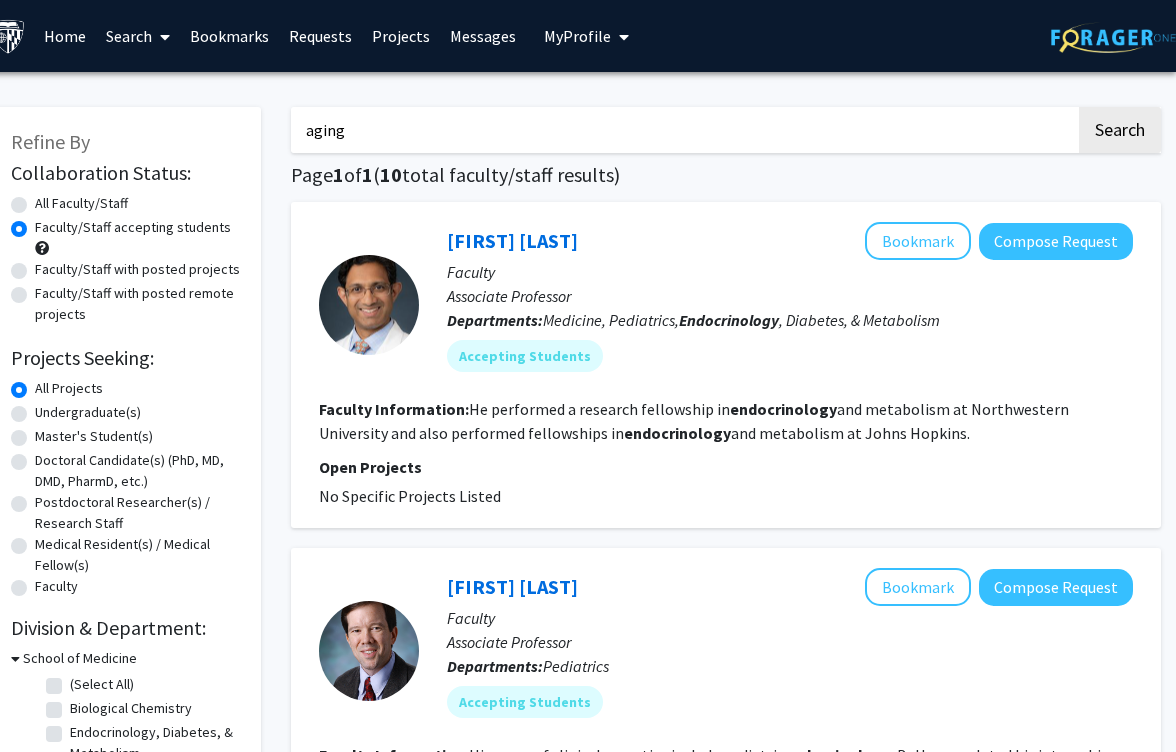 type on "aging" 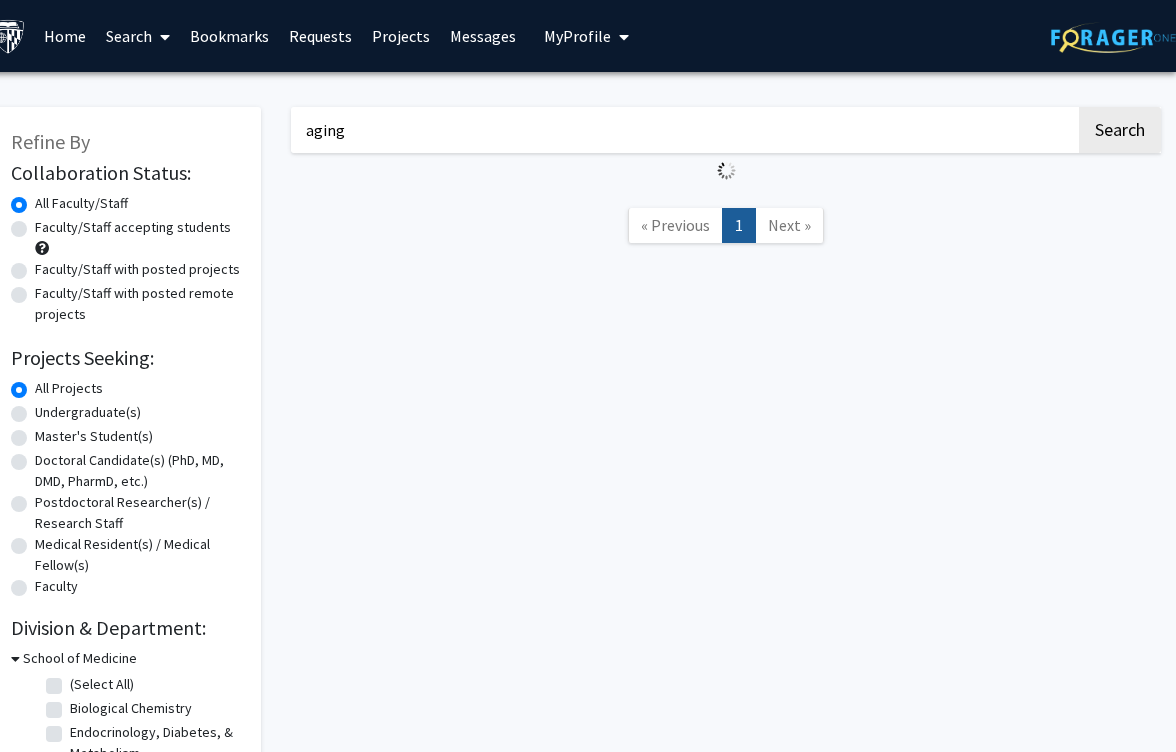 scroll, scrollTop: 0, scrollLeft: 0, axis: both 